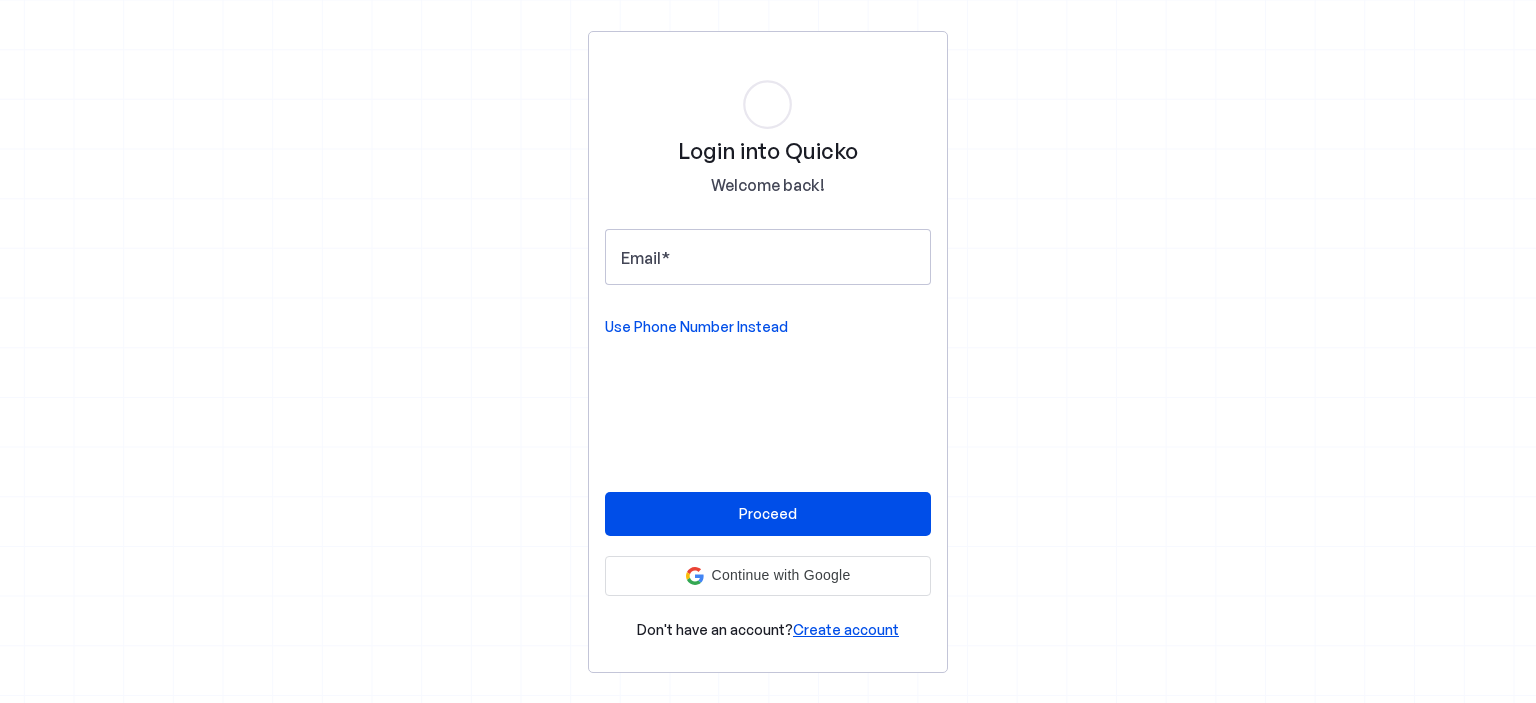 scroll, scrollTop: 0, scrollLeft: 0, axis: both 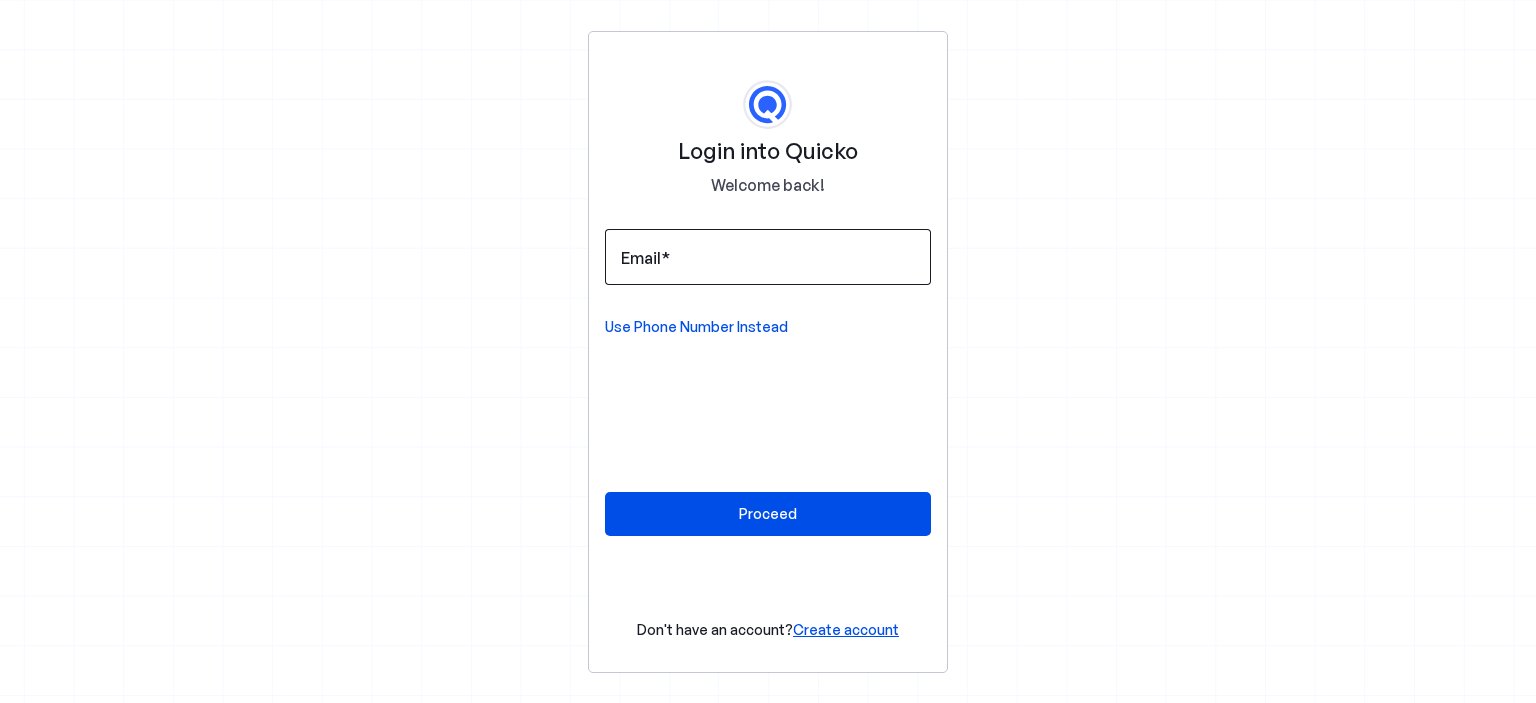 click on "Email" at bounding box center [768, 257] 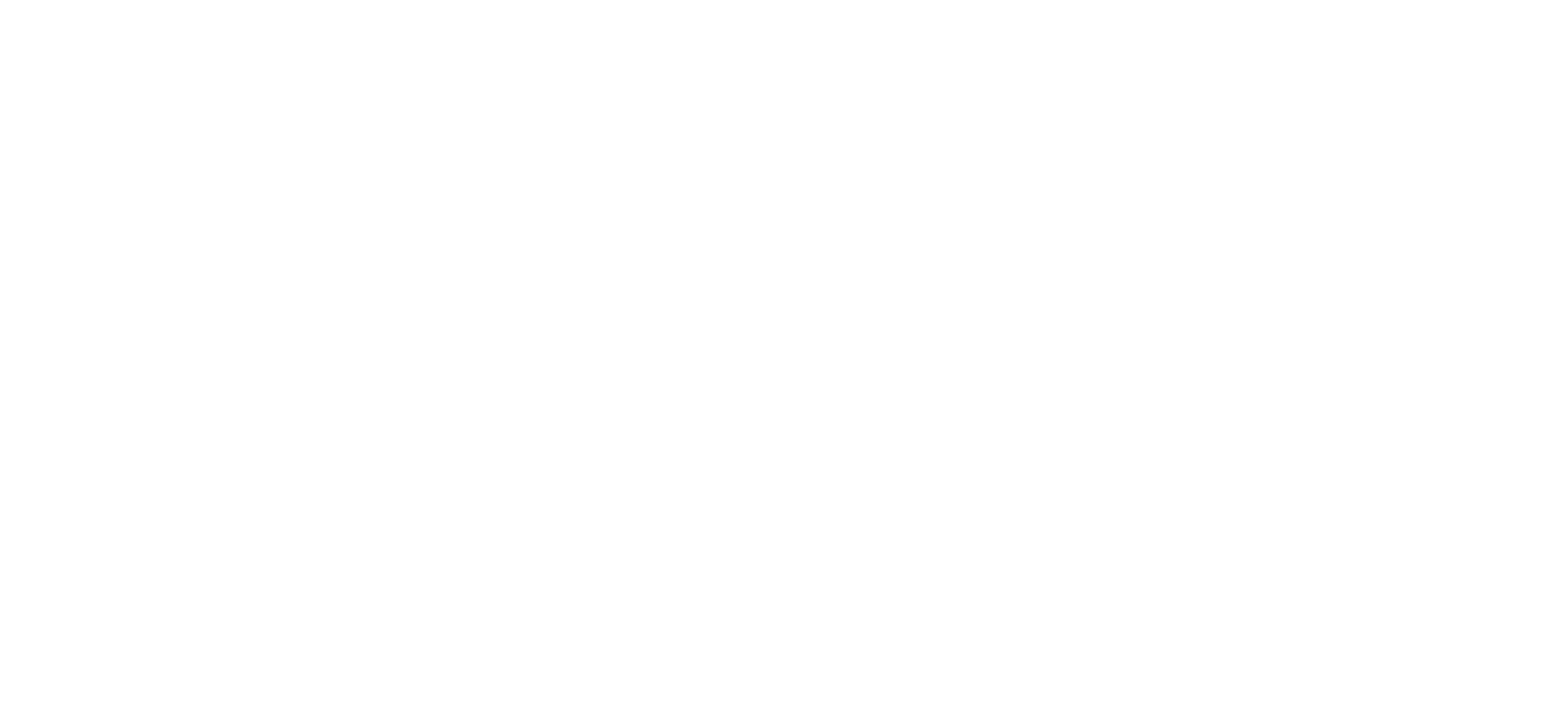 scroll, scrollTop: 0, scrollLeft: 0, axis: both 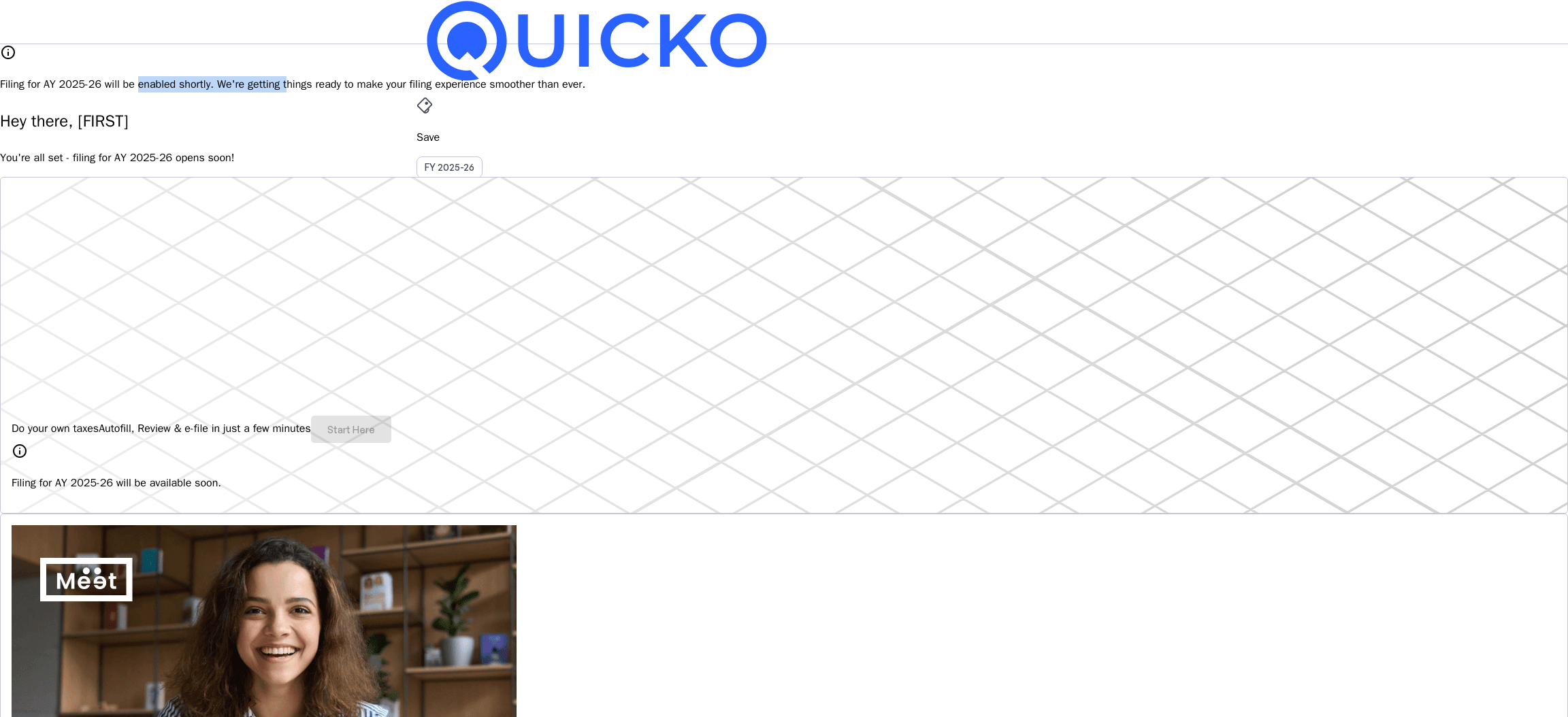 drag, startPoint x: 647, startPoint y: 72, endPoint x: 785, endPoint y: 72, distance: 138 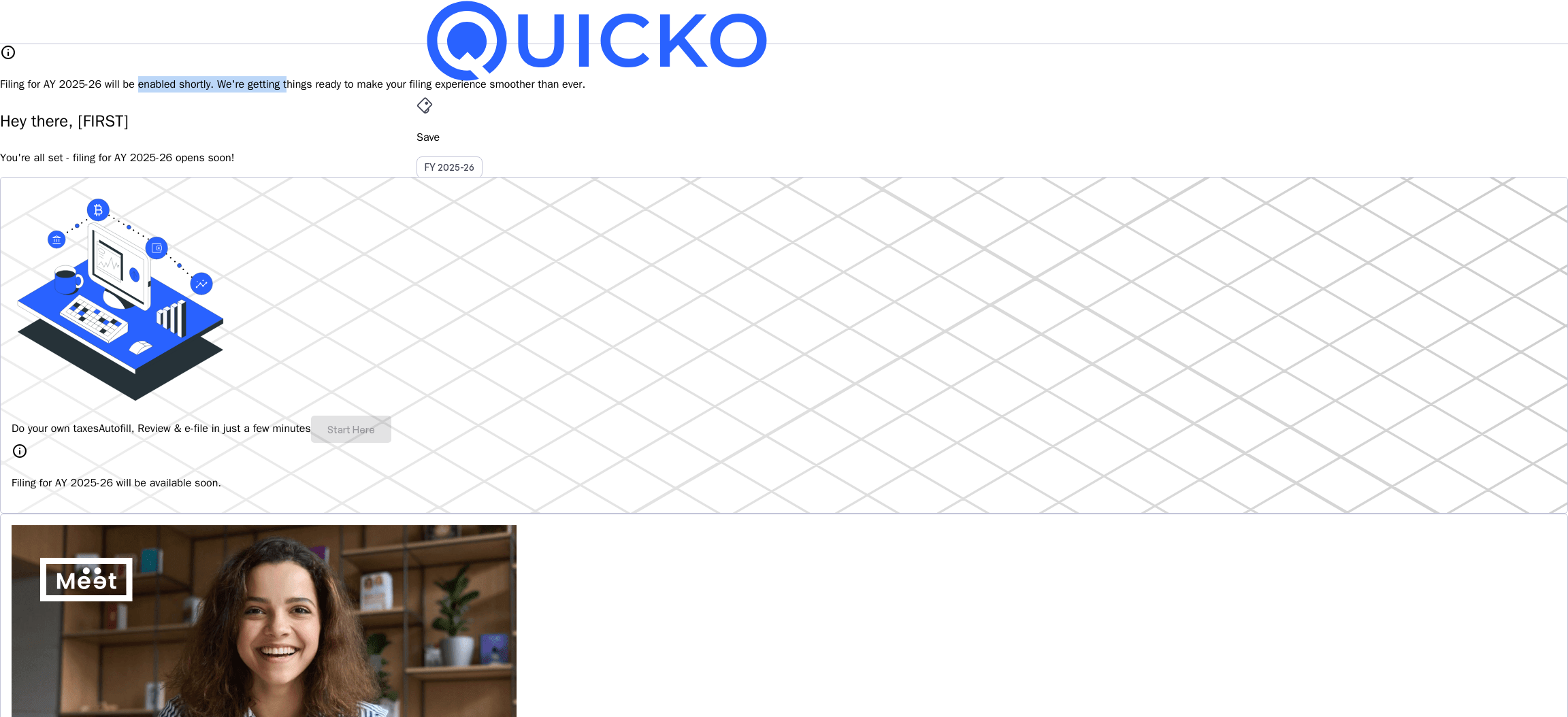 click on "Filing for AY 2025-26 will be enabled shortly. We're getting things ready to make your filing experience smoother than ever." at bounding box center (784, 84) 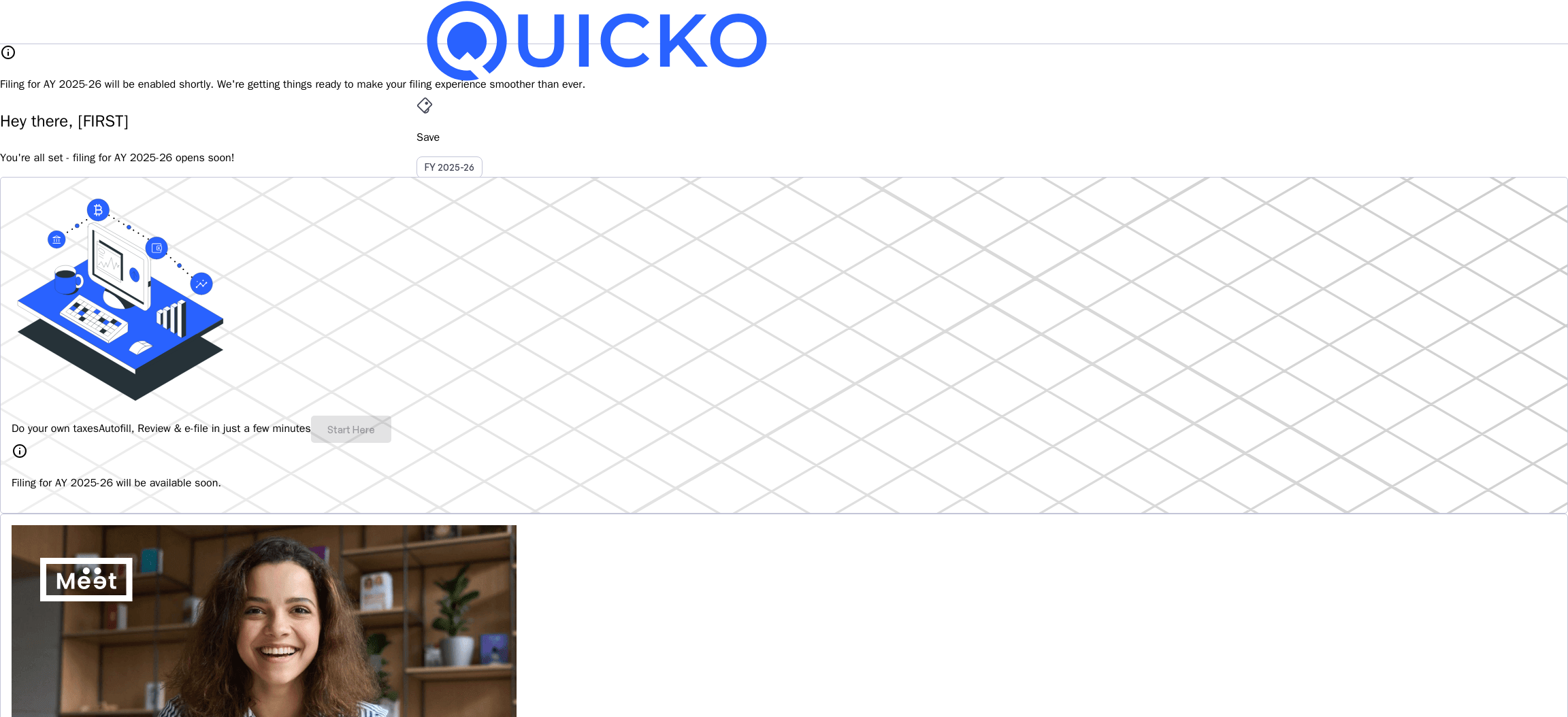 click on "More" at bounding box center [784, 337] 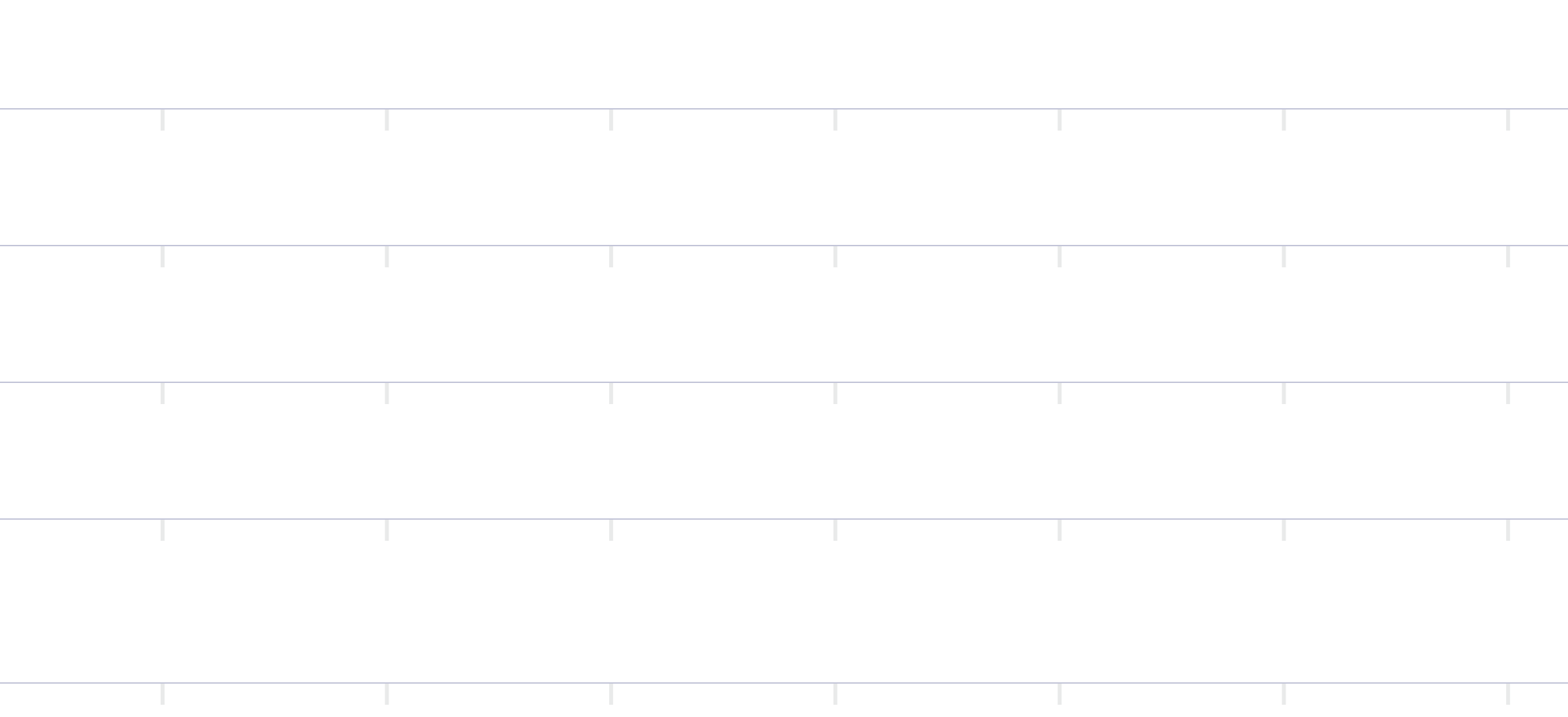 scroll, scrollTop: 0, scrollLeft: 0, axis: both 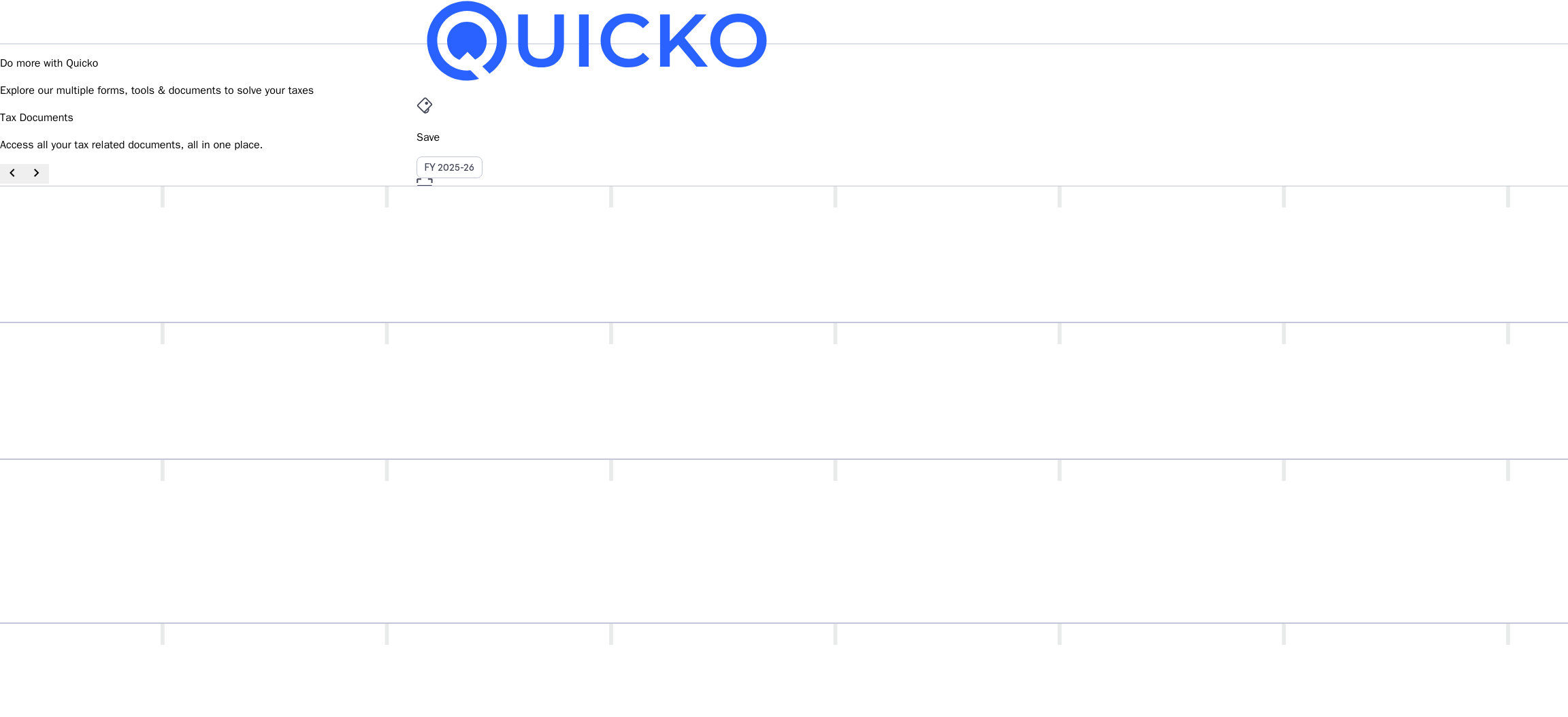 click on "SR" at bounding box center [427, 399] 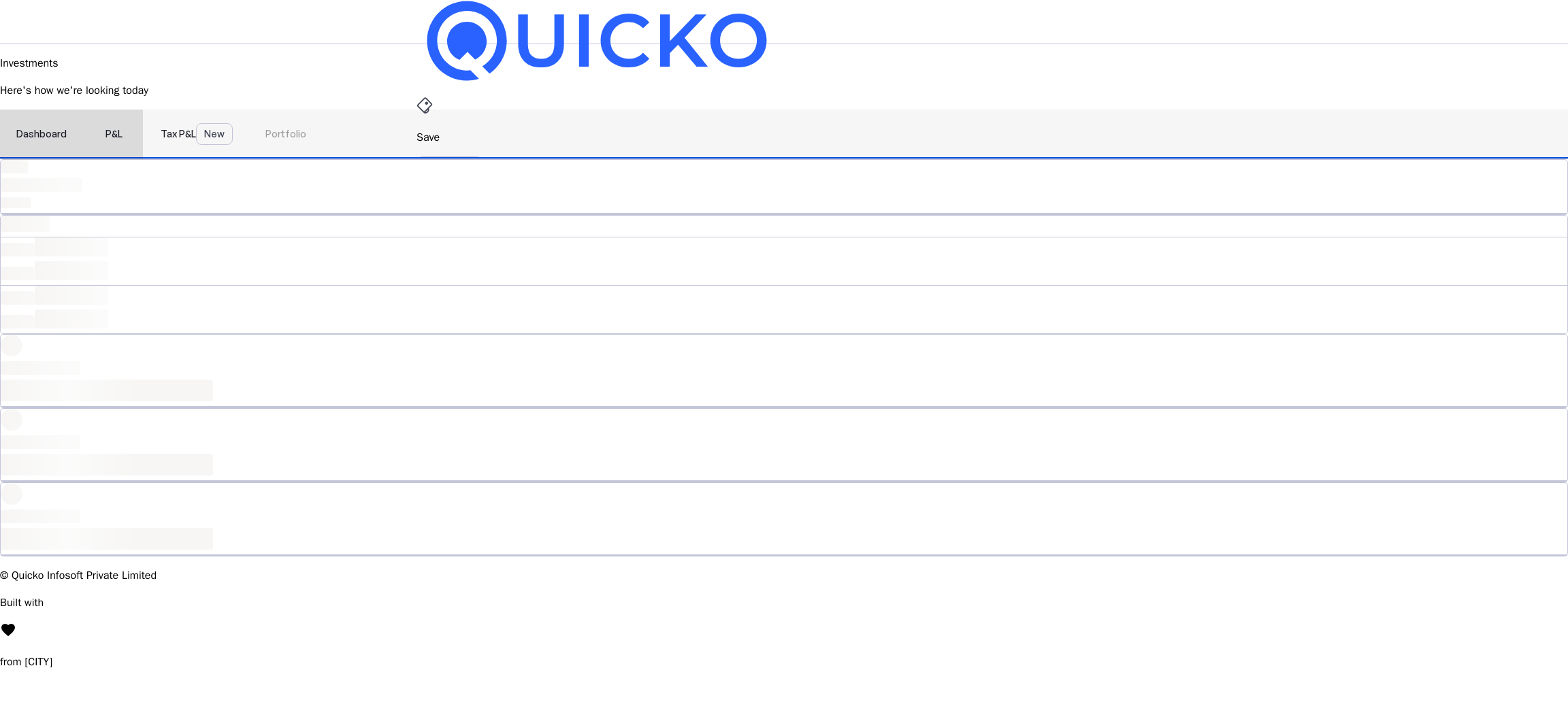 click on "Tax P&L  New" at bounding box center [197, 134] 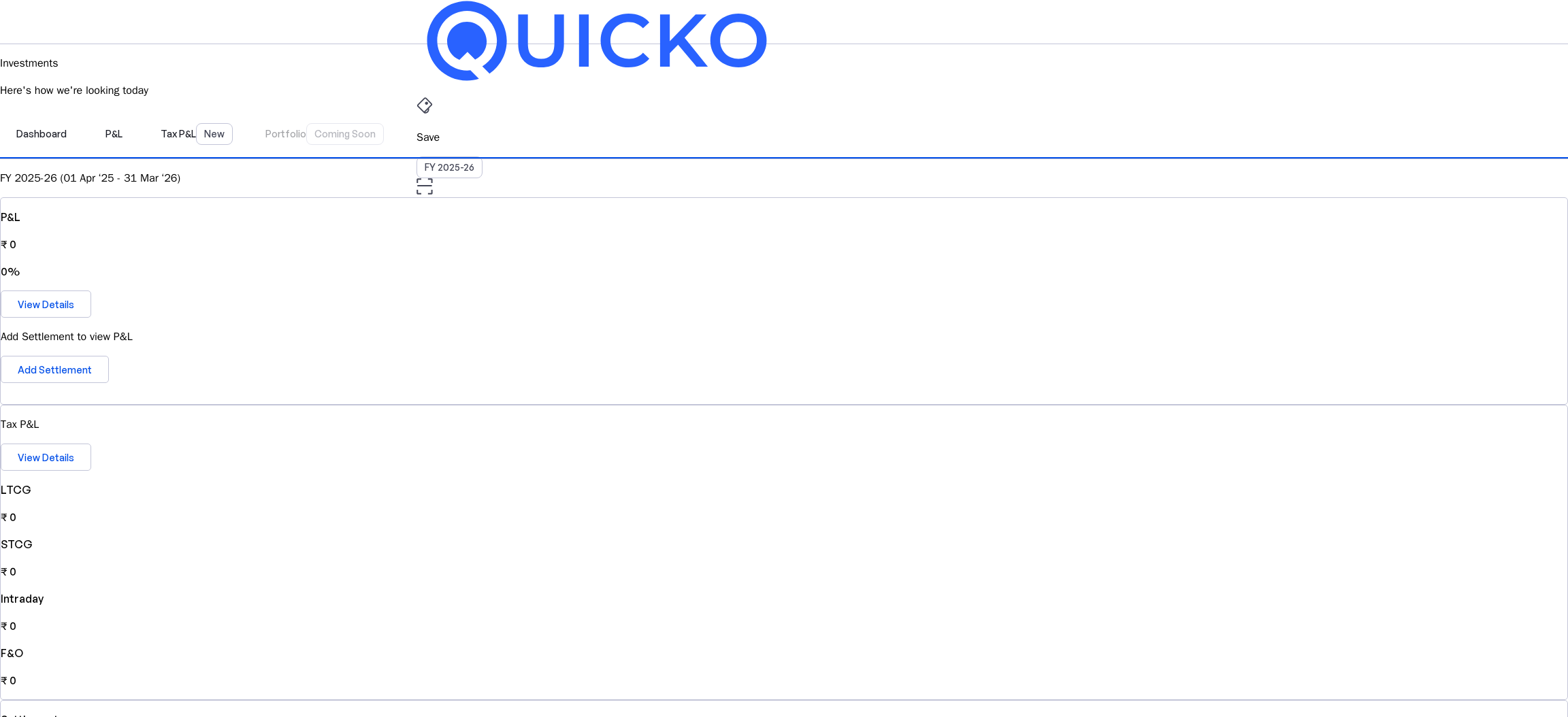 click on "Save FY 2025-26  Pay   File AY 2025-26  Investments  arrow_drop_down  SR   Upgrade  Investments Here's how we're looking today  Dashboard   P&L   Tax P&L  New  Portfolio  Coming Soon FY 2025-26 (01 Apr ‘25 - 31 Mar ‘26) P&L ₹ 0 0% View Details Add Settlement to view P&L Add Settlement Tax P&L View Details LTCG ₹ 0 STCG ₹ 0 Intraday ₹ 0 F&O ₹ 0 Settlements 0 No Settlements Added Add Settlement category Investment Accounts Share your aggregate P&L and Portfolio for them to help you gain some actionable insights! Zerodha [DOCUMENT_ID] add  Connect Account  download_file  Coming soon  Download reports Get your aggregate P&L details all laid out in a uniform, readable and clean document download_file  Download  supervised_user_circle  Coming soon  Share with your accountant Share your aggregate P&L and Portfolio for them to help you gain some actionable insights! settings  Manage Access  © Quicko Infosoft Private Limited Built with favorite from [CITY]" at bounding box center [784, 762] 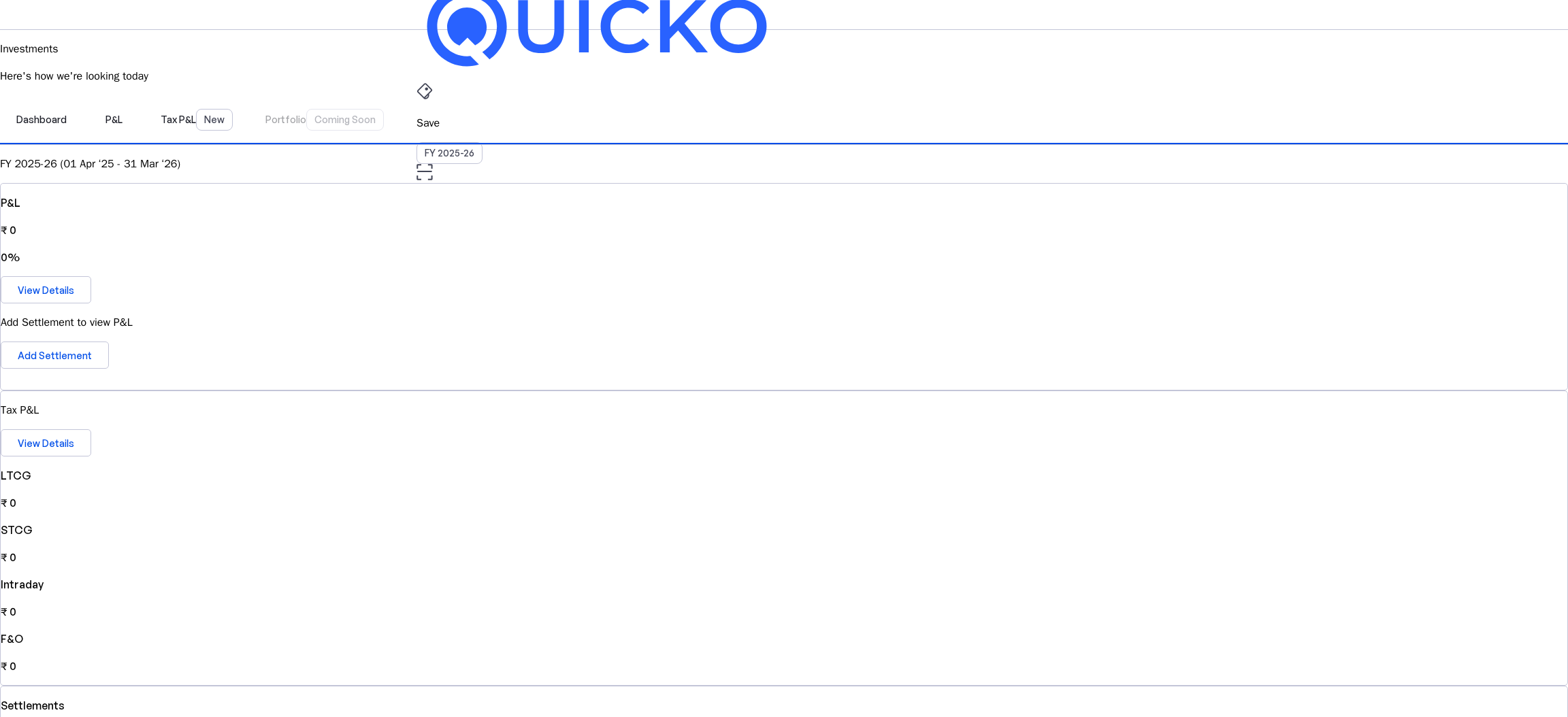 scroll, scrollTop: 0, scrollLeft: 0, axis: both 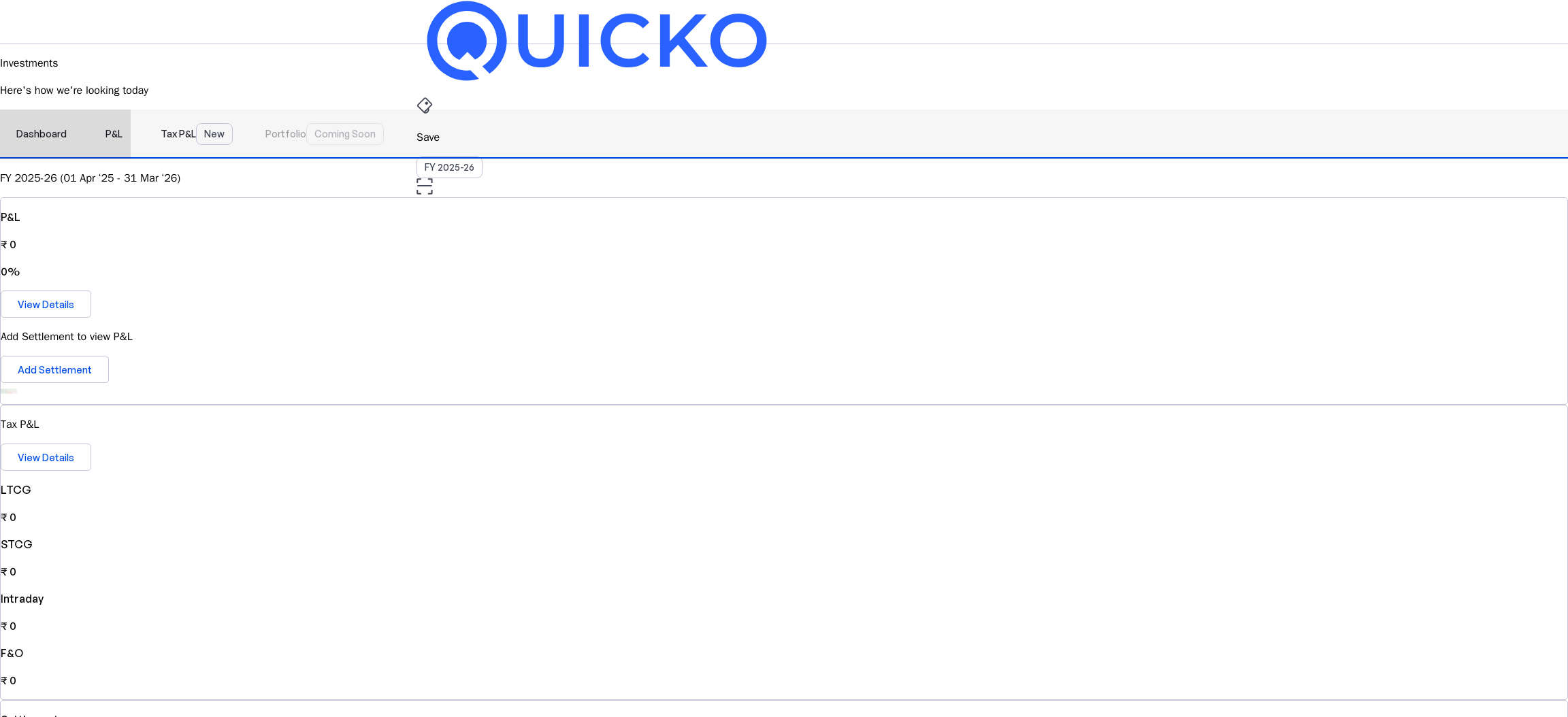 click on "P&L" at bounding box center (114, 134) 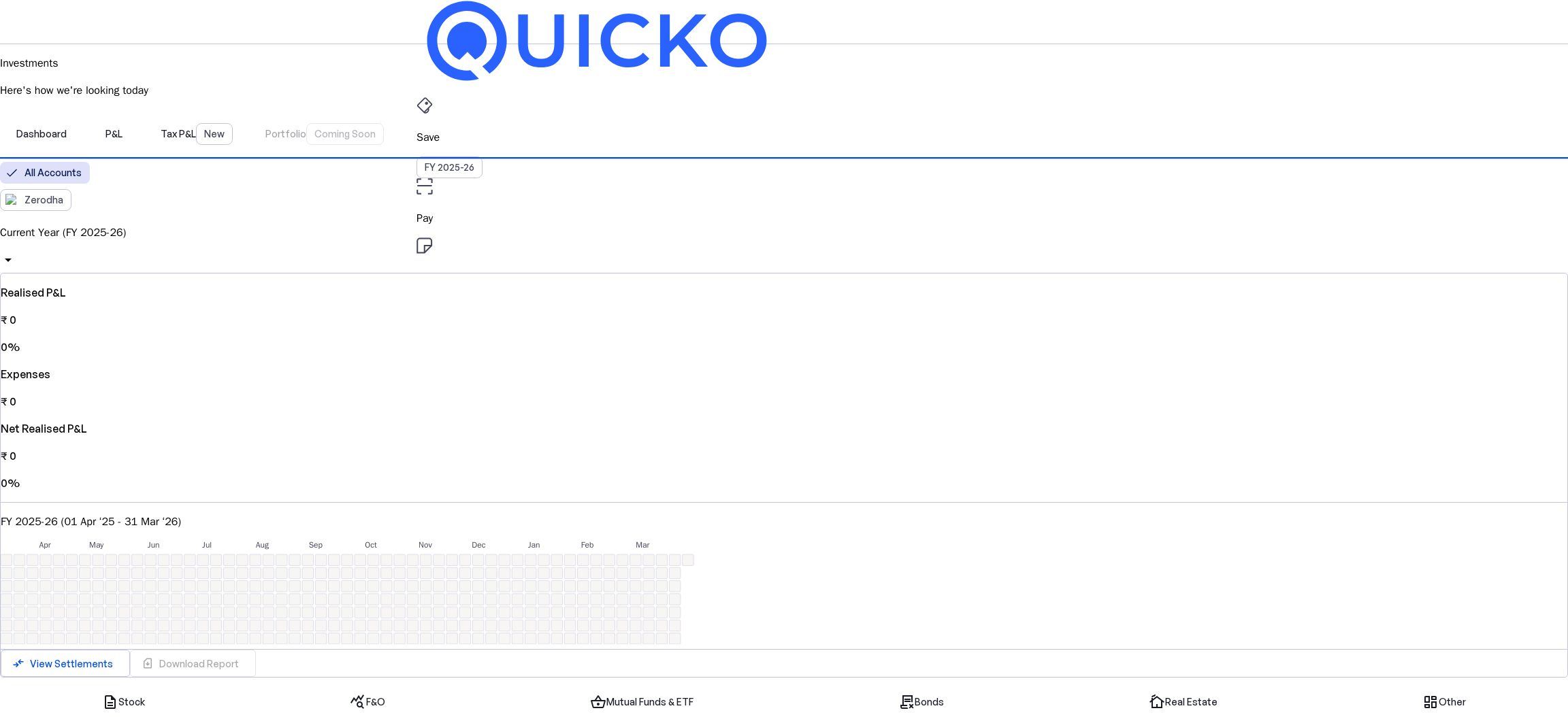 click on "₹ 0" at bounding box center [784, 456] 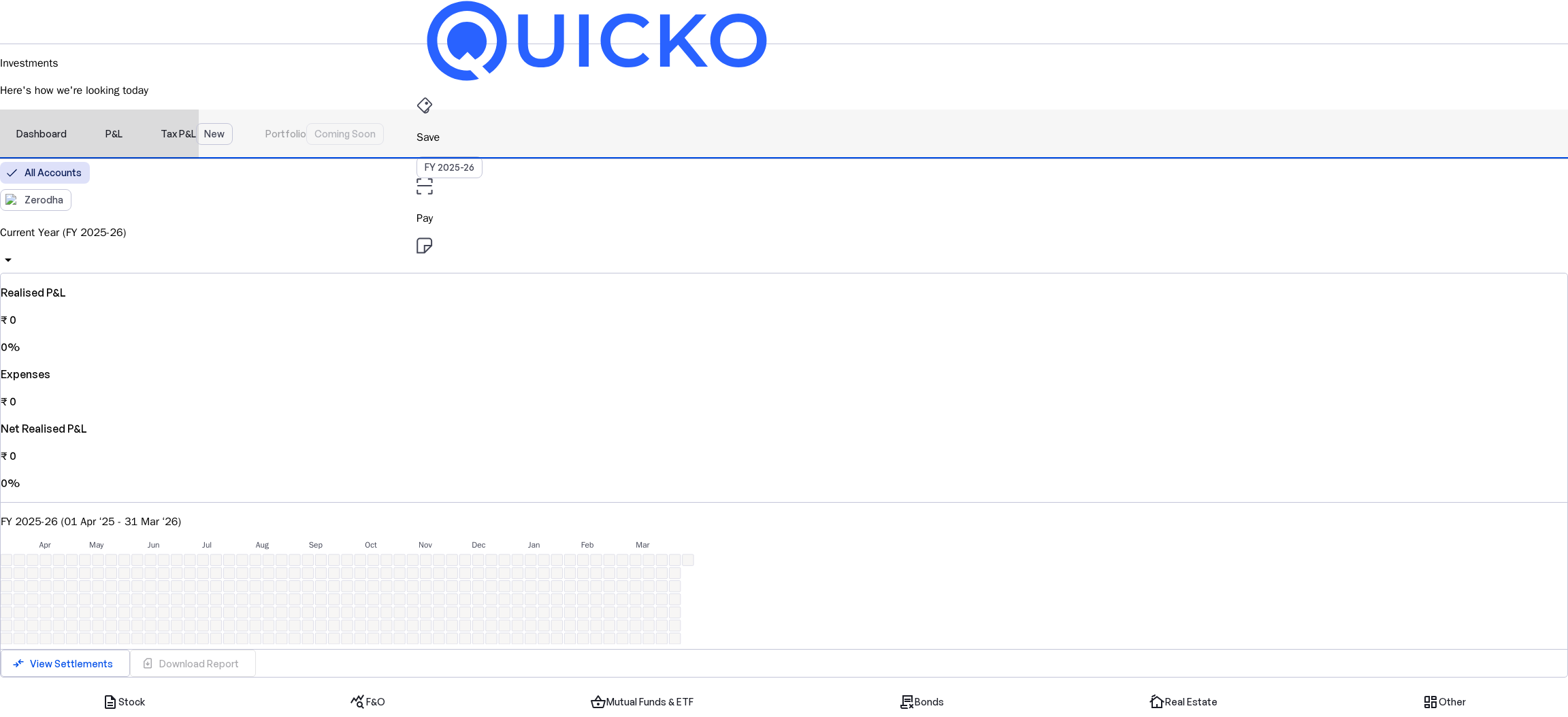 click on "Tax P&L  New" at bounding box center (197, 134) 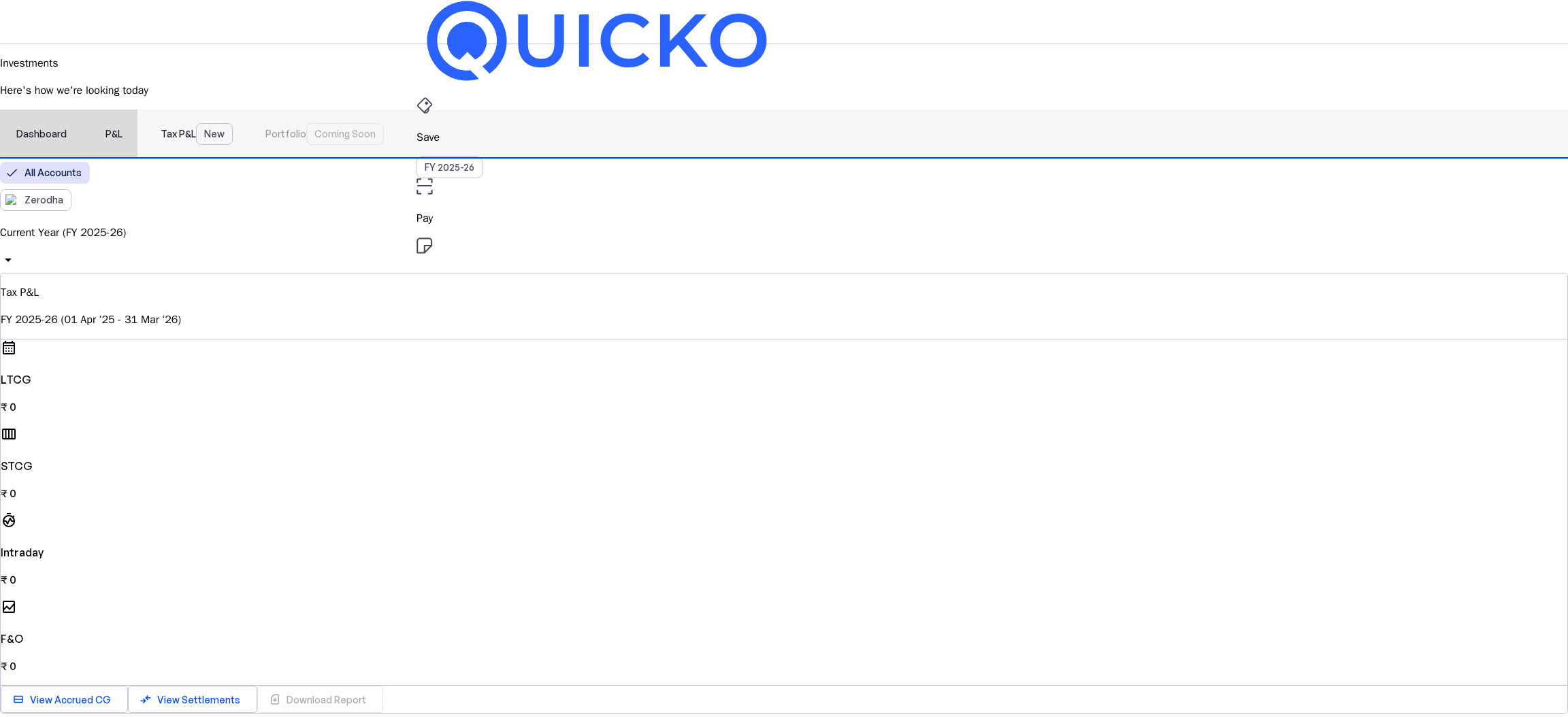 click on "Dashboard" at bounding box center (42, 134) 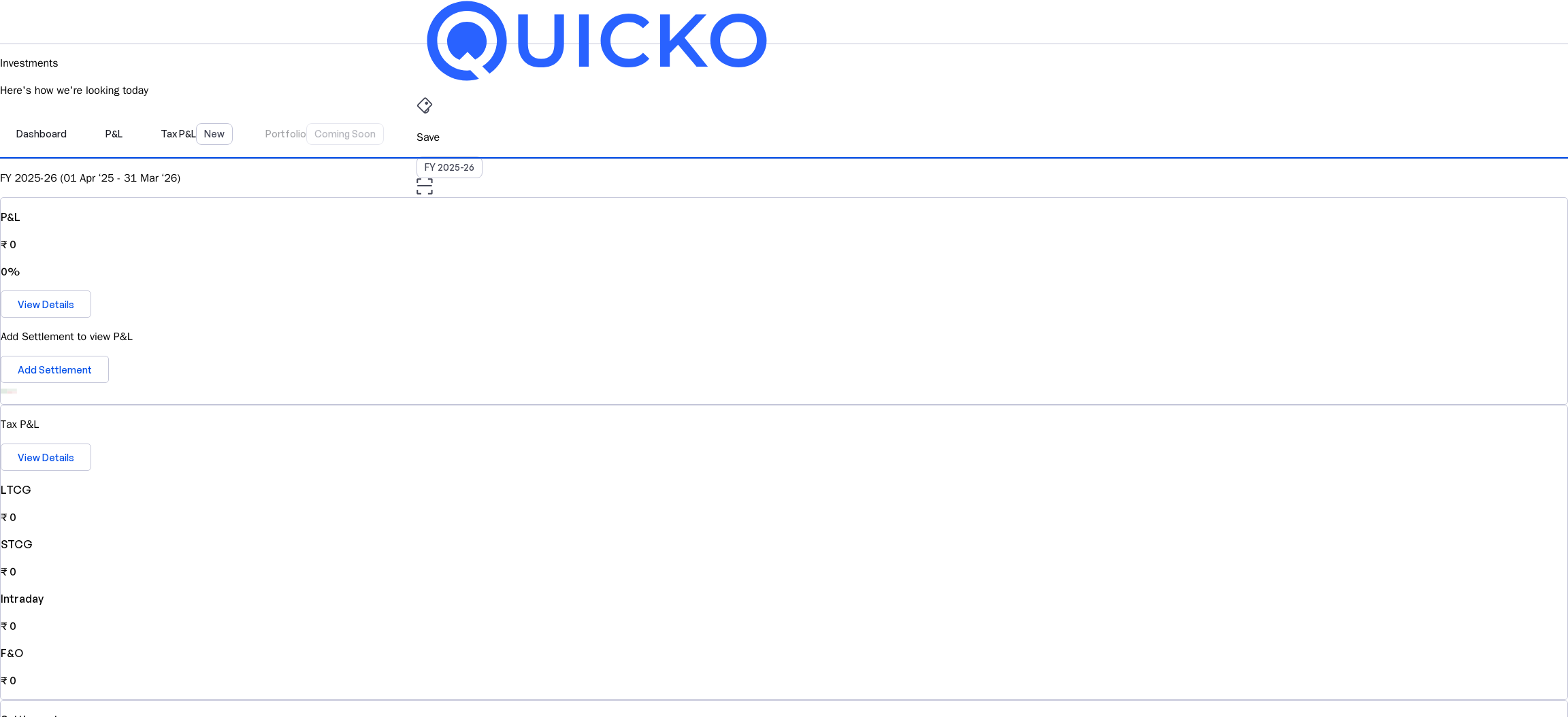 click on "Connect Account" at bounding box center (790, 1069) 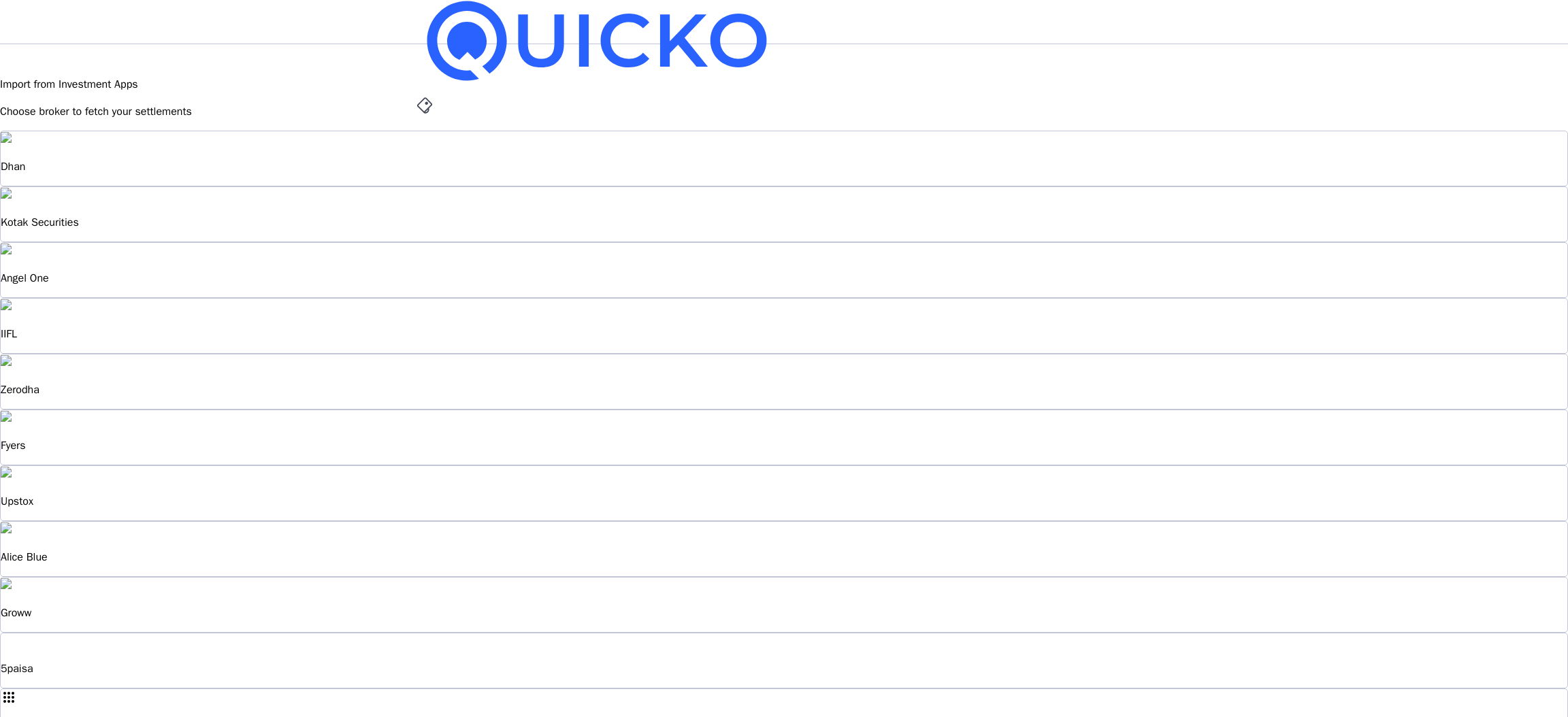 click on "Import from Investment Apps Choose broker to fetch your settlements Dhan Kotak Securities Angel One IIFL Zerodha Fyers Upstox Alice Blue Groww 5paisa apps Don't see your Investment App? Join thousands of taxpayers and tweet to your broker, urging them to partner with  Quicko. Let's make it happen! Broker Lemonn Post! edit Add Account Manually chevron_right" at bounding box center [784, 508] 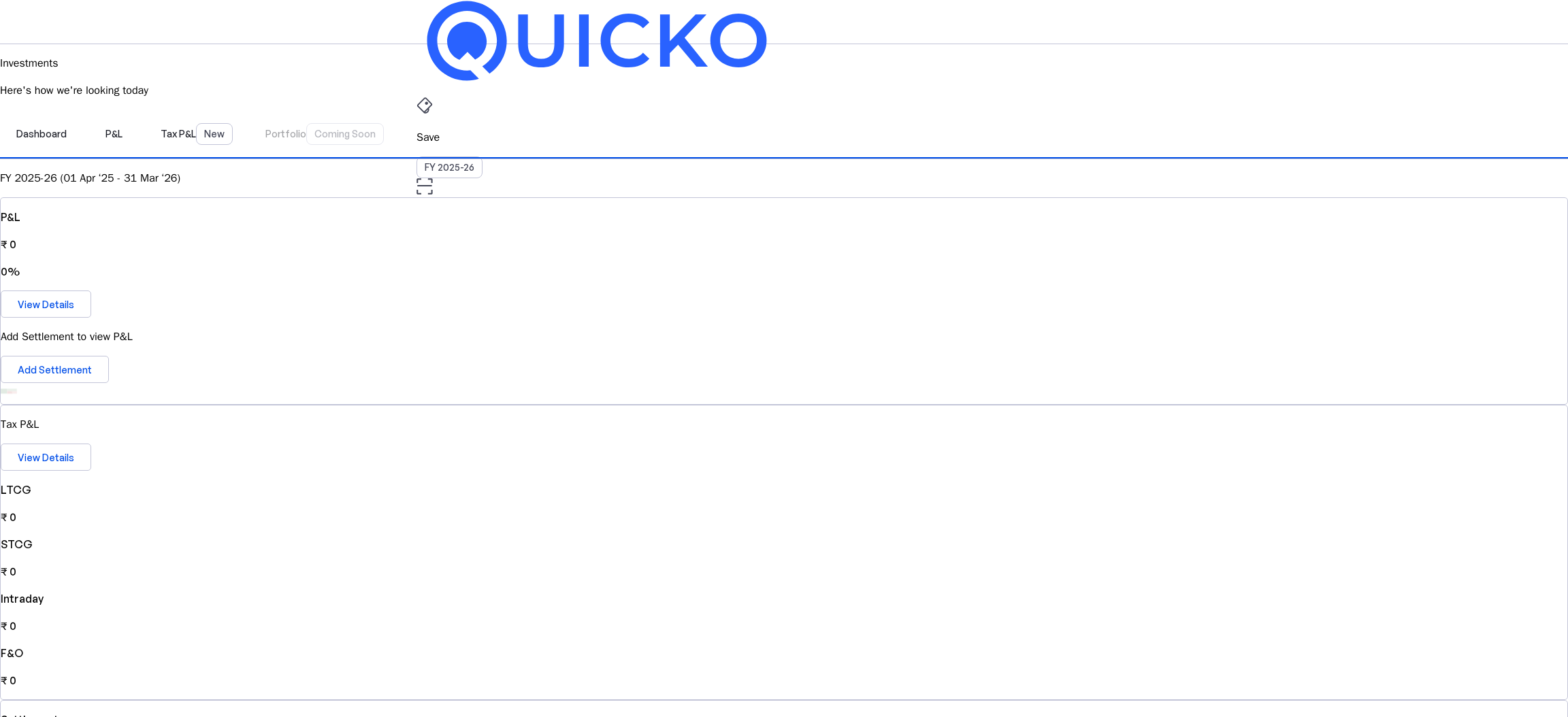 click on "arrow_drop_down" at bounding box center [425, 365] 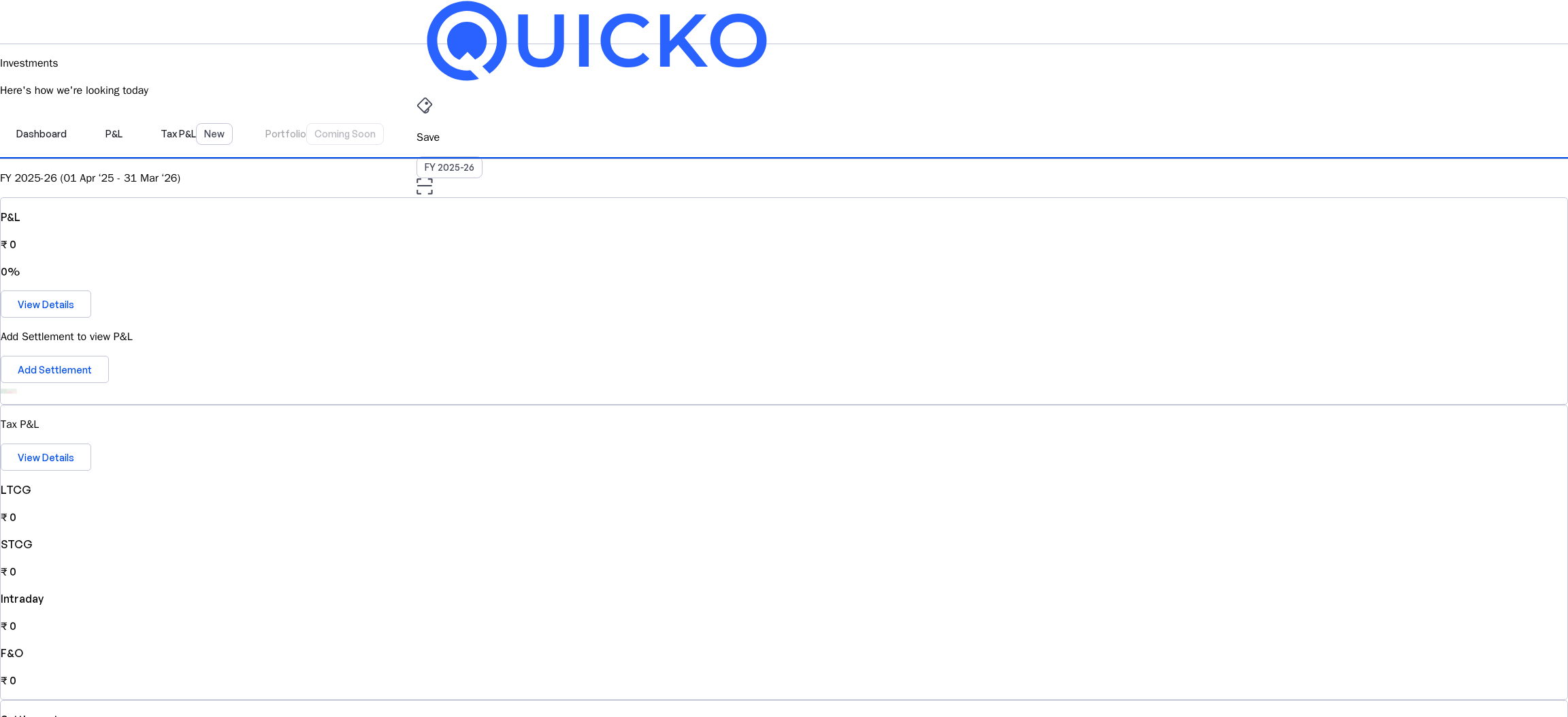 click on "My Account" at bounding box center (59, 1718) 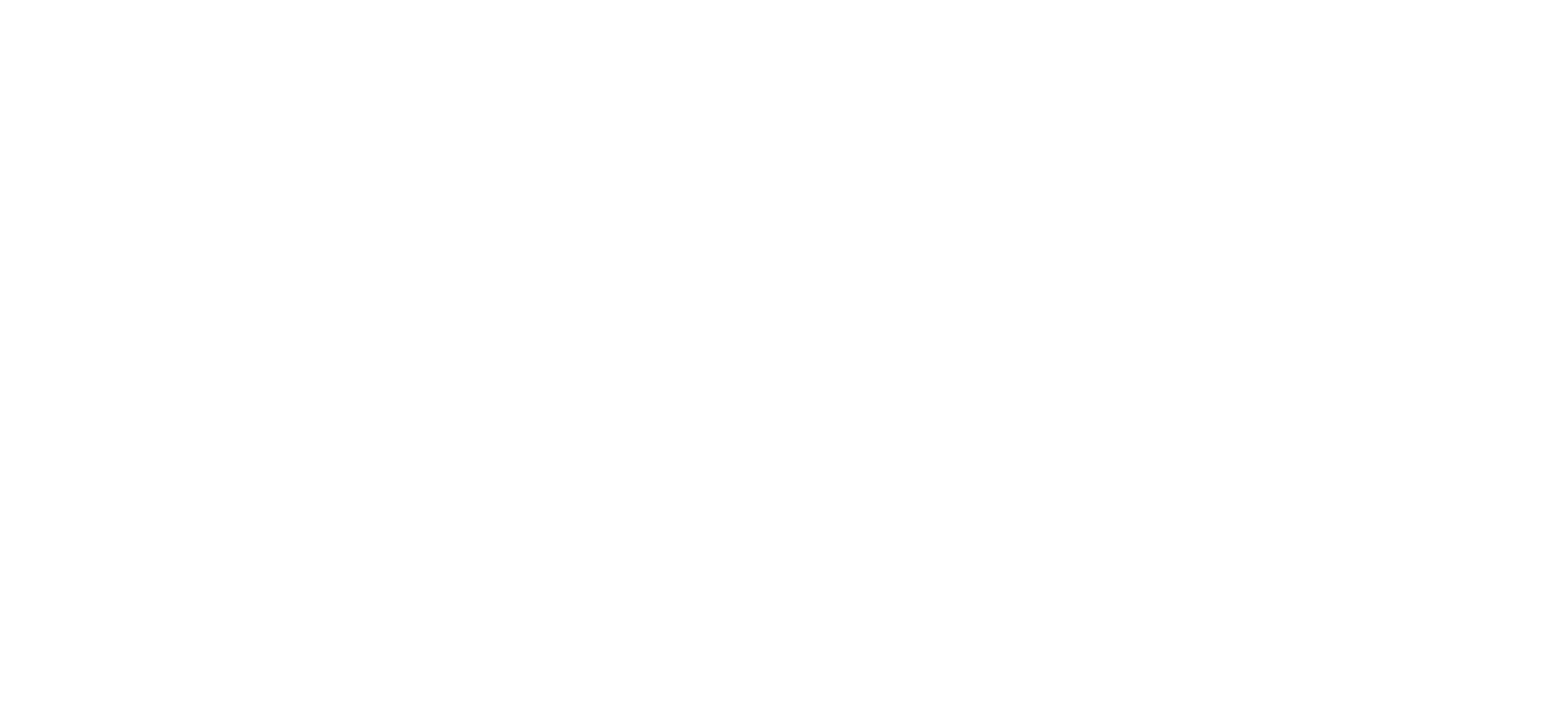 scroll, scrollTop: 0, scrollLeft: 0, axis: both 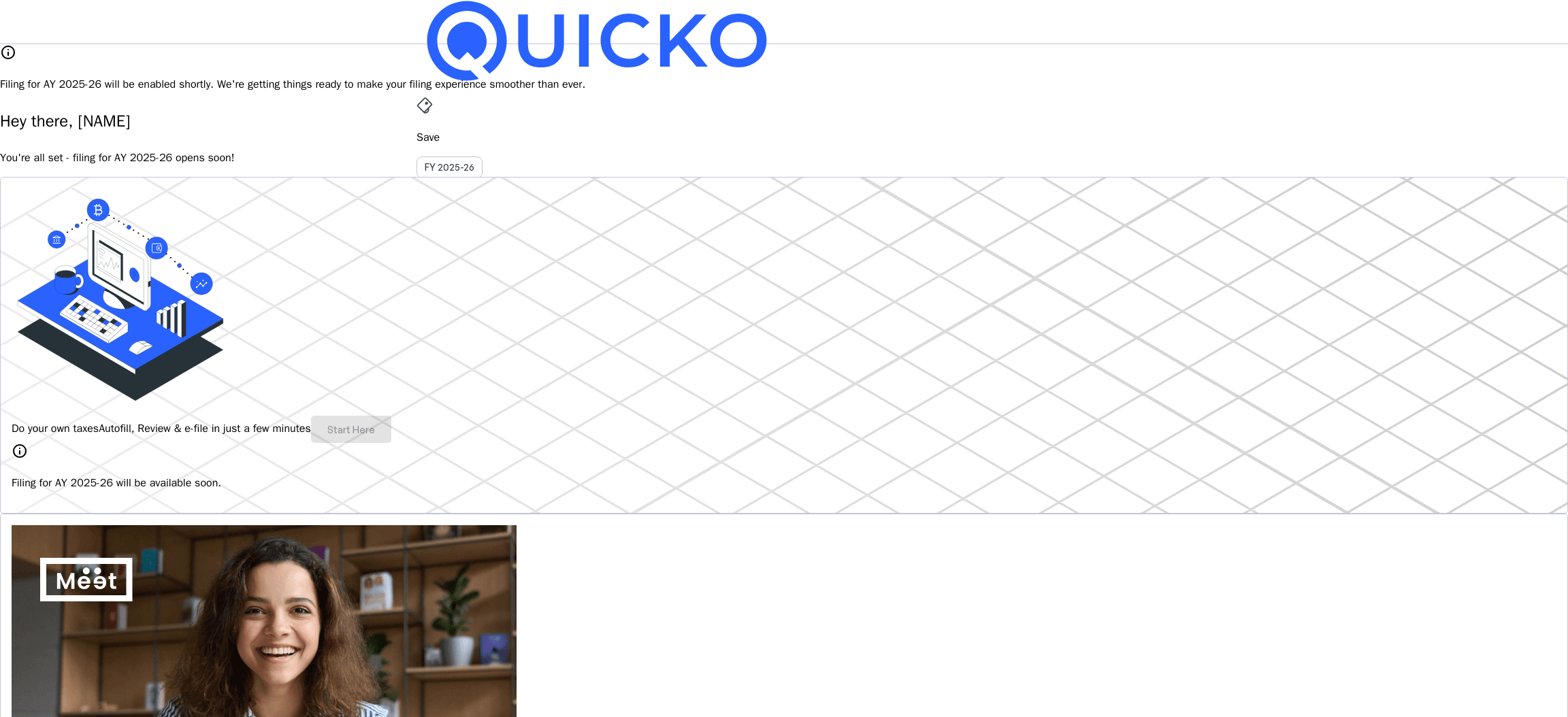 click on "AY 2025-26" at bounding box center [450, 307] 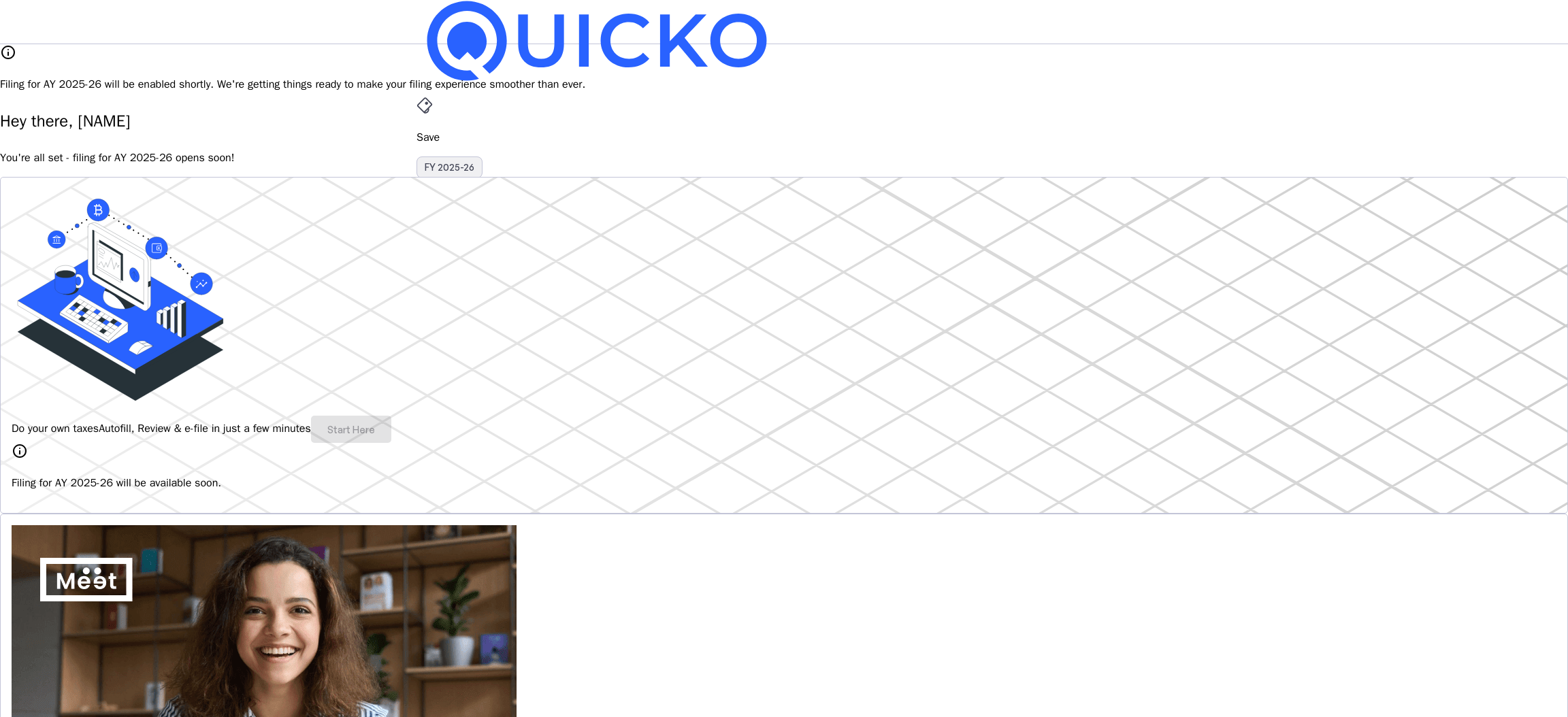 click on "FY 2025-26" at bounding box center [449, 167] 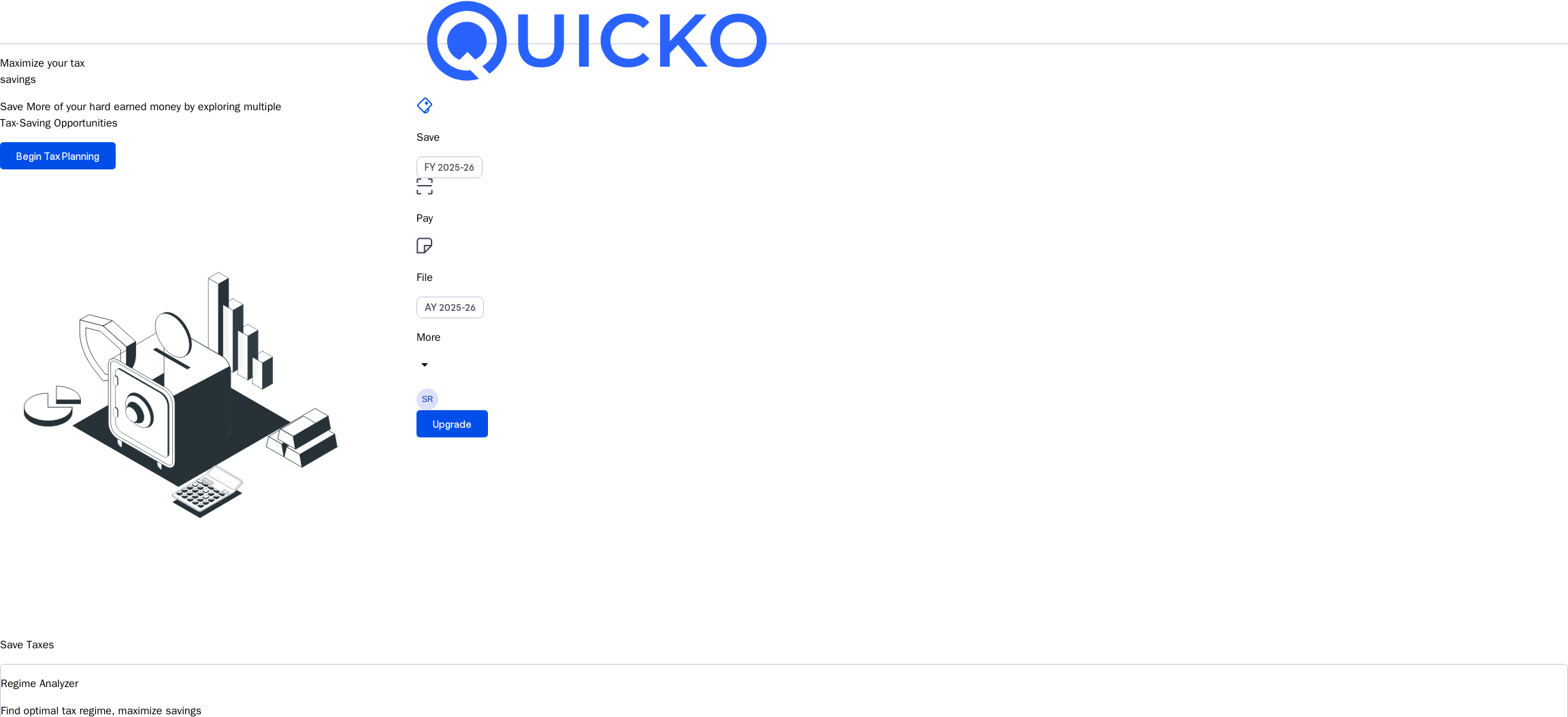 click on "Begin Tax Planning" at bounding box center [59, 1101] 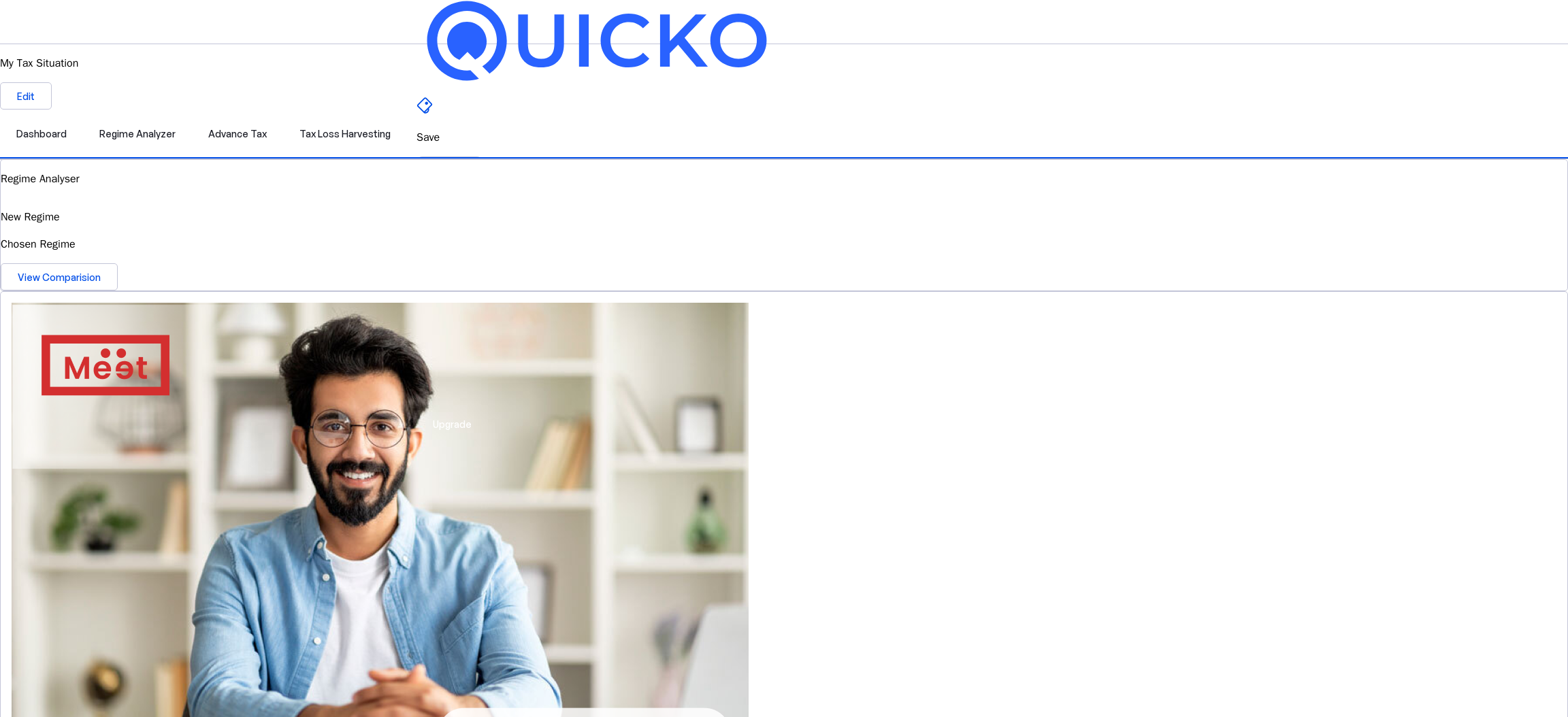 drag, startPoint x: 707, startPoint y: 343, endPoint x: 744, endPoint y: 342, distance: 37.01351 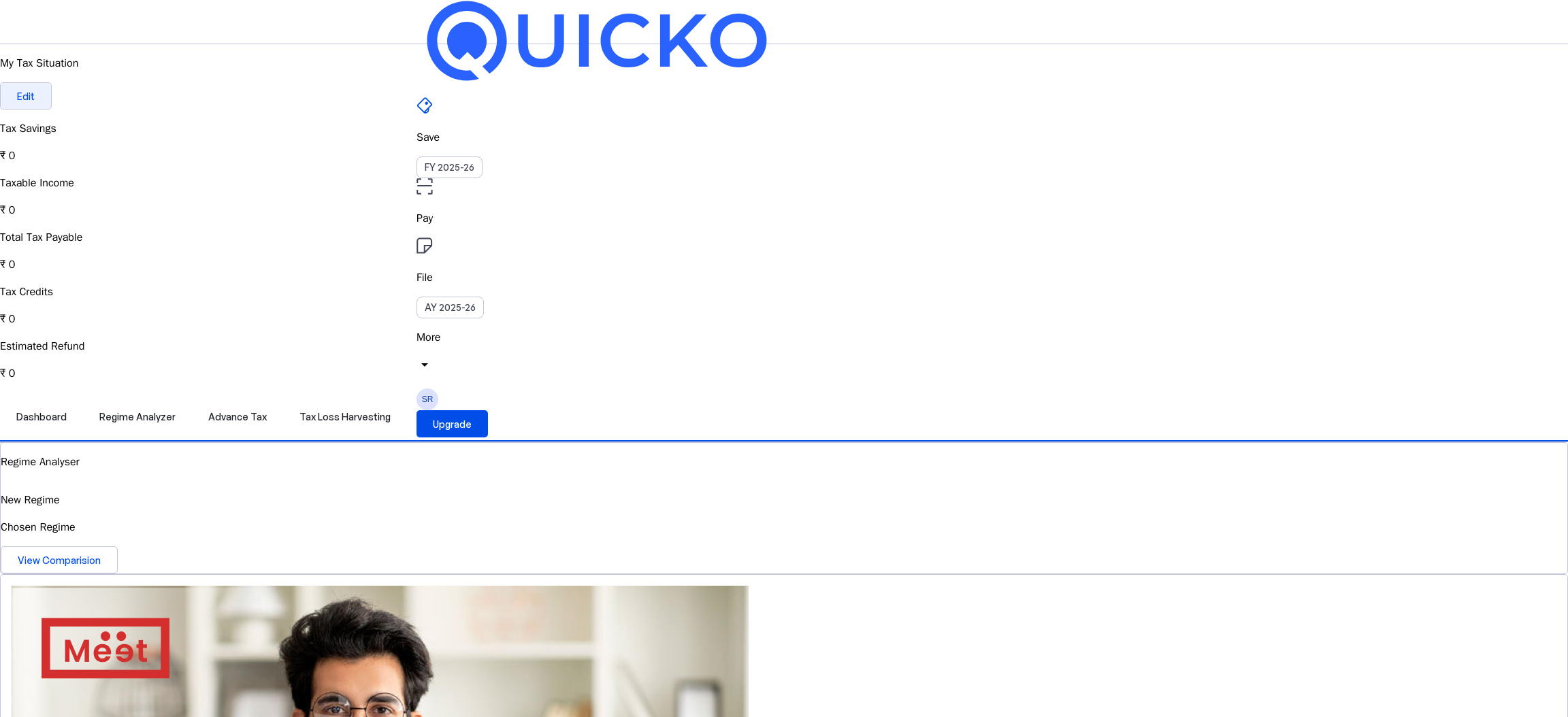 click at bounding box center (26, 96) 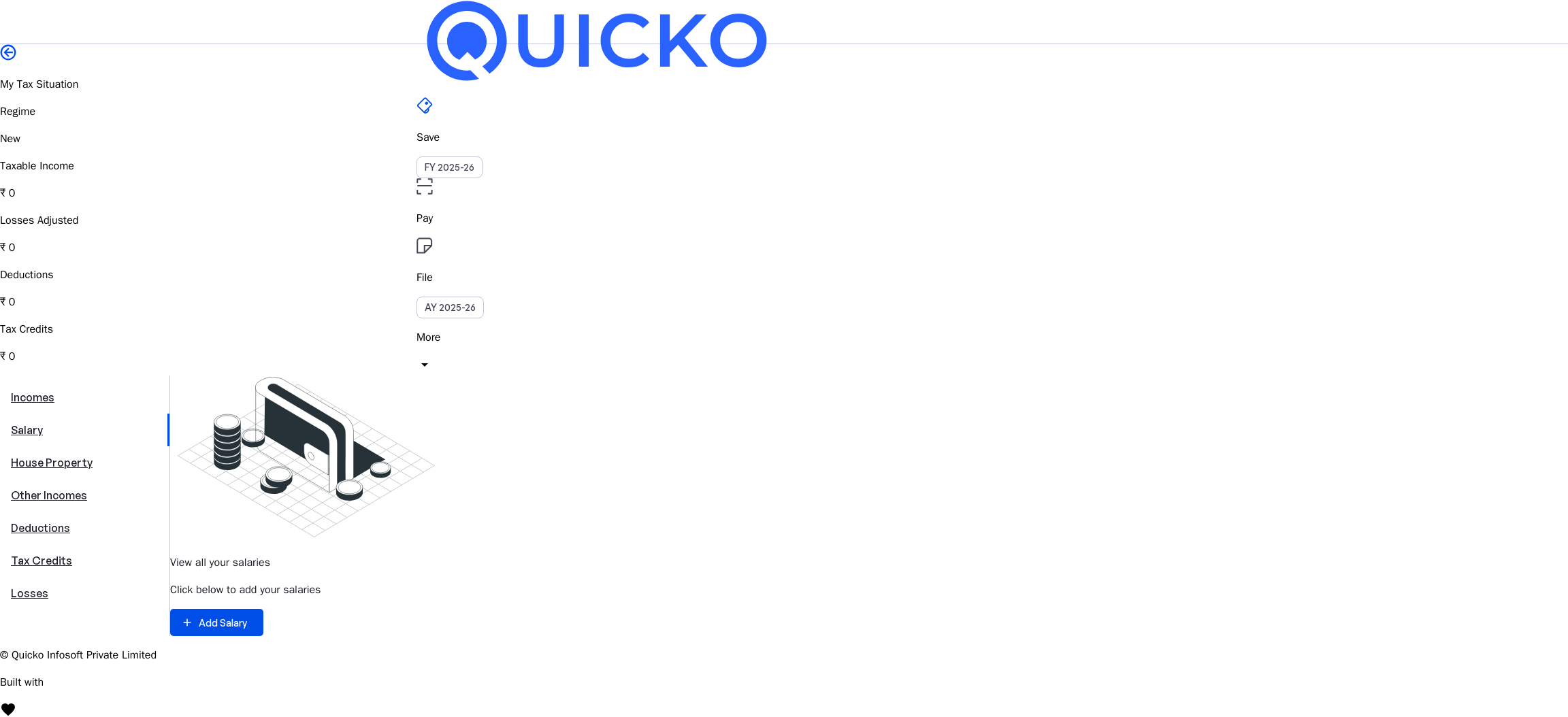 click on "Incomes   Salary   House Property   Other Incomes   Deductions   Tax Credits   Losses  View all your salaries Click below to add your salaries add  Add Salary" at bounding box center (784, 505) 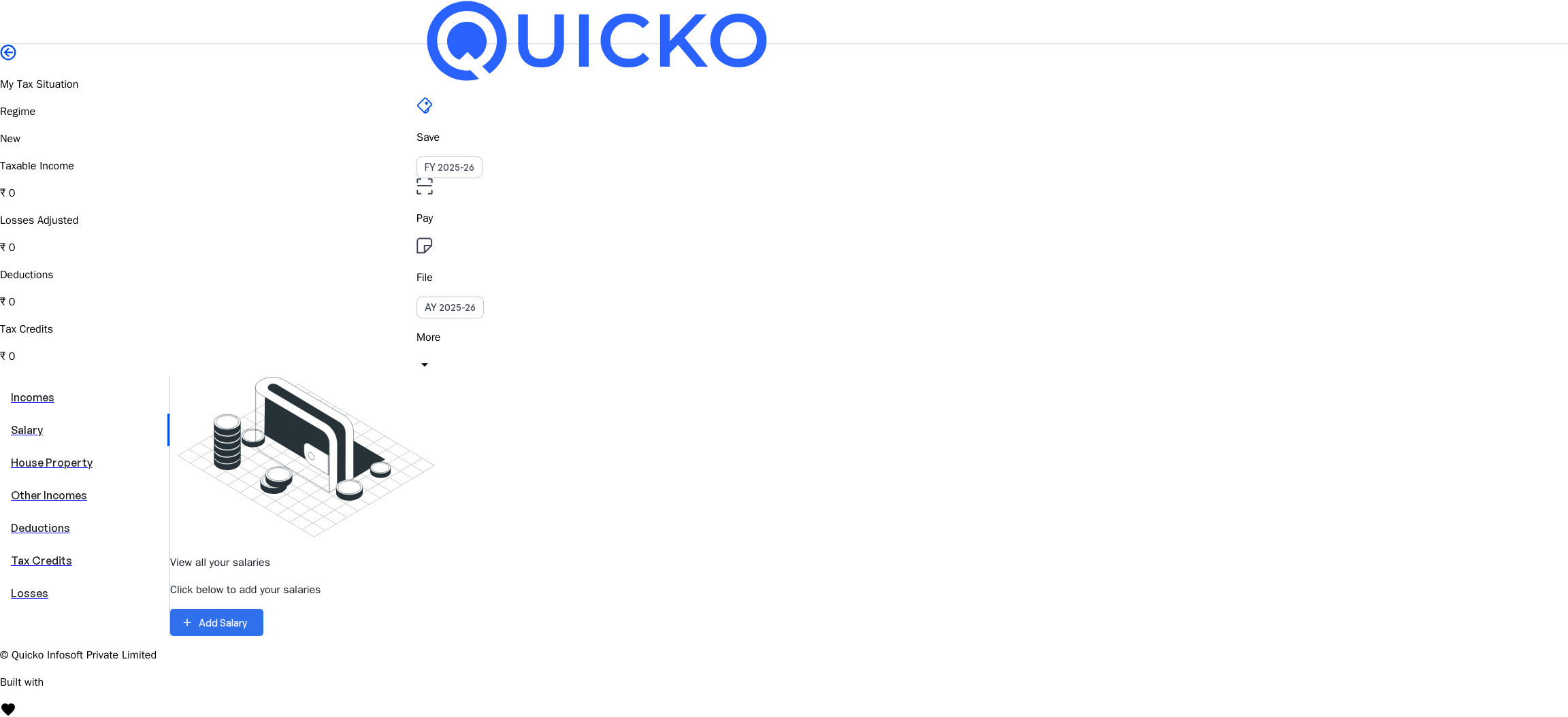 click at bounding box center [216, 622] 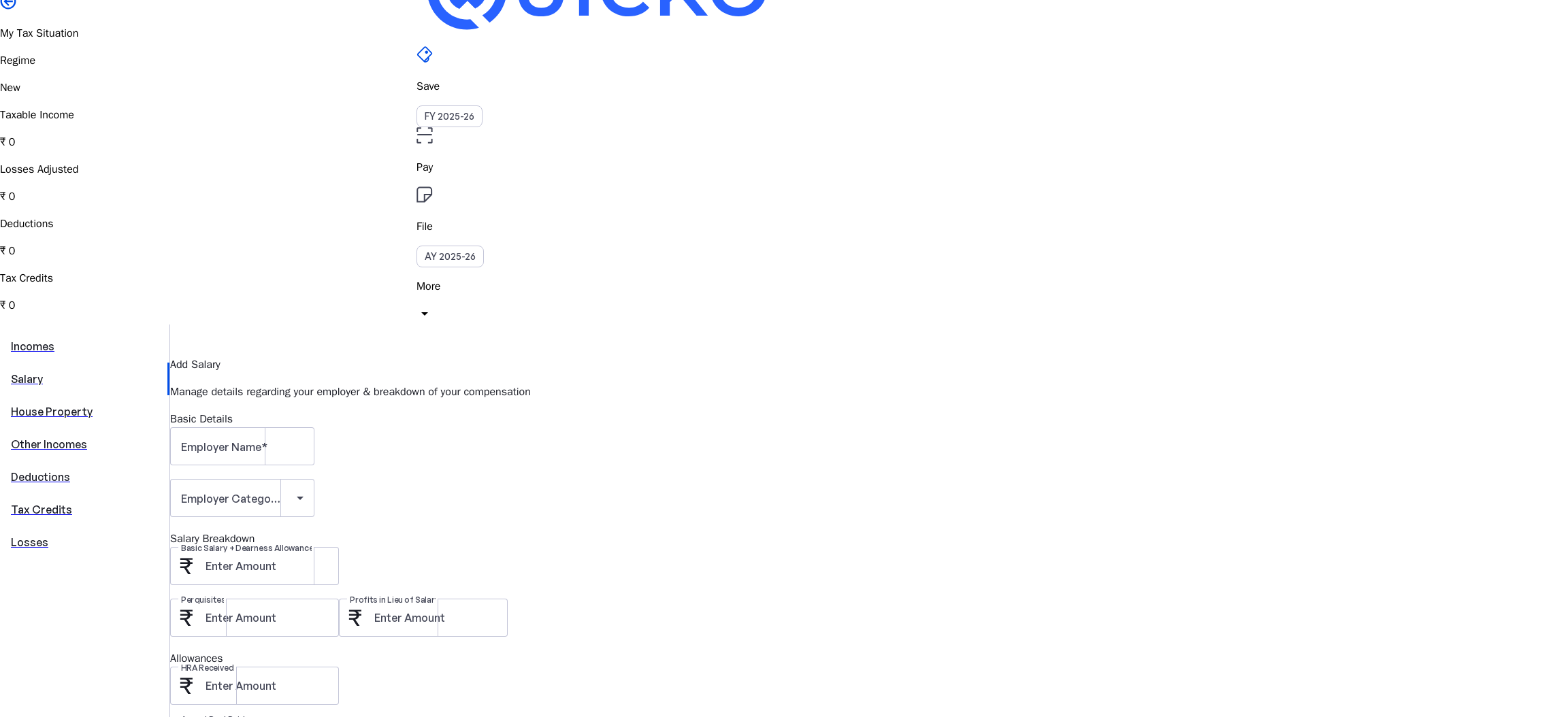 scroll, scrollTop: 0, scrollLeft: 0, axis: both 